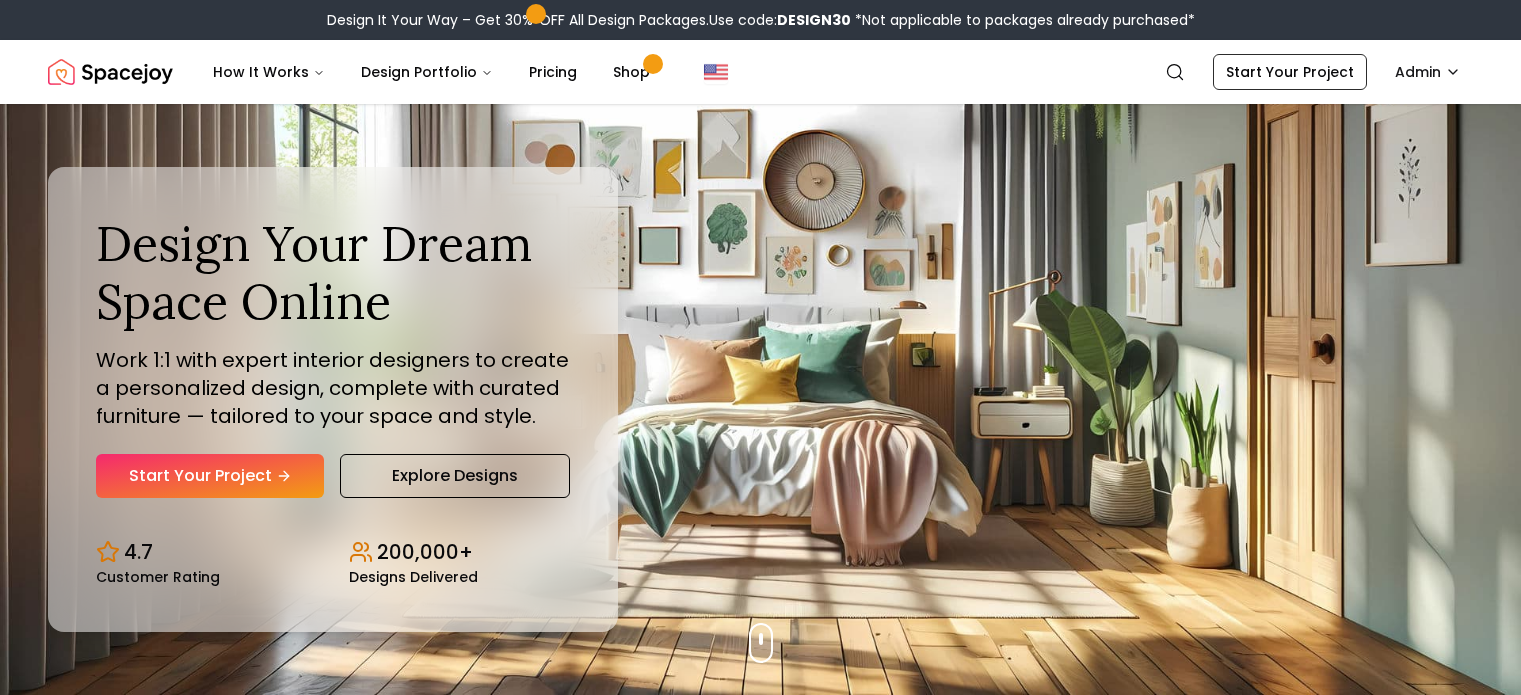 scroll, scrollTop: 0, scrollLeft: 0, axis: both 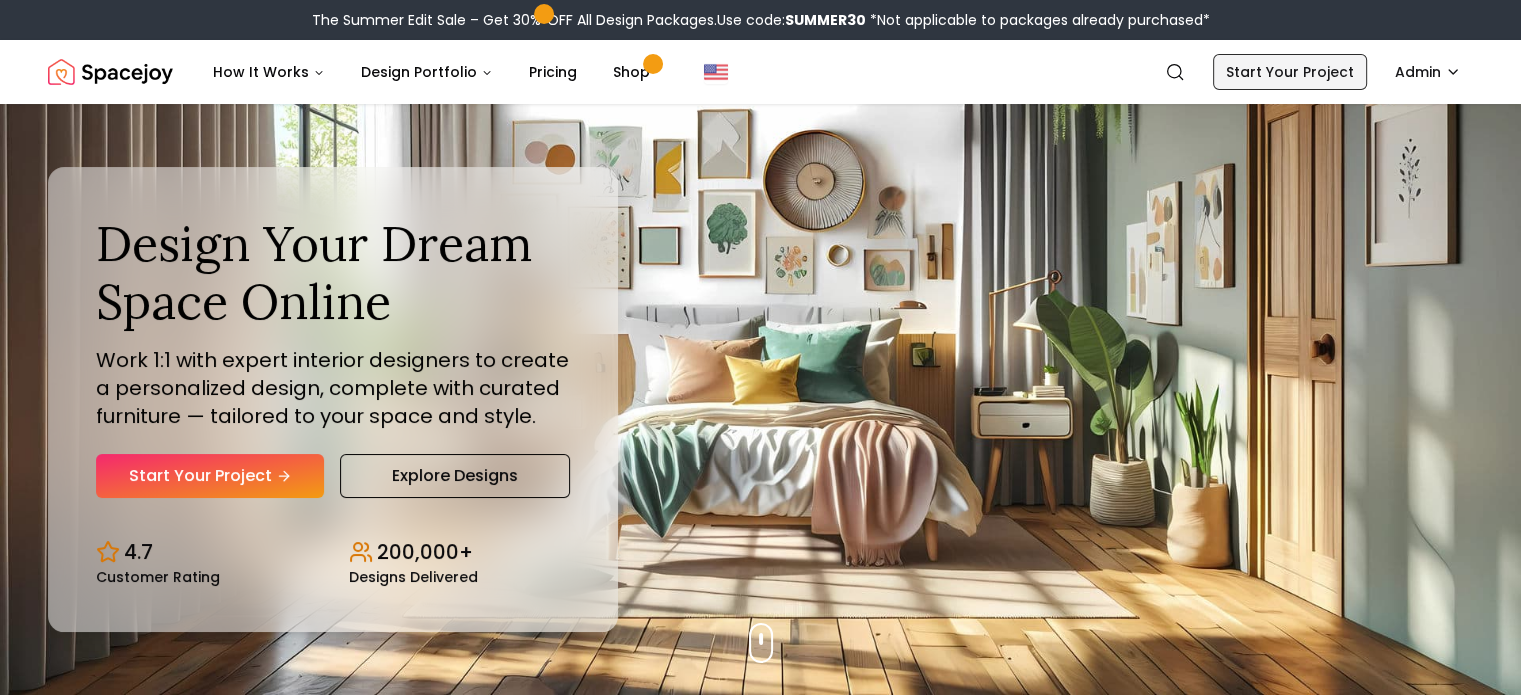 click on "Start Your Project" at bounding box center [1290, 72] 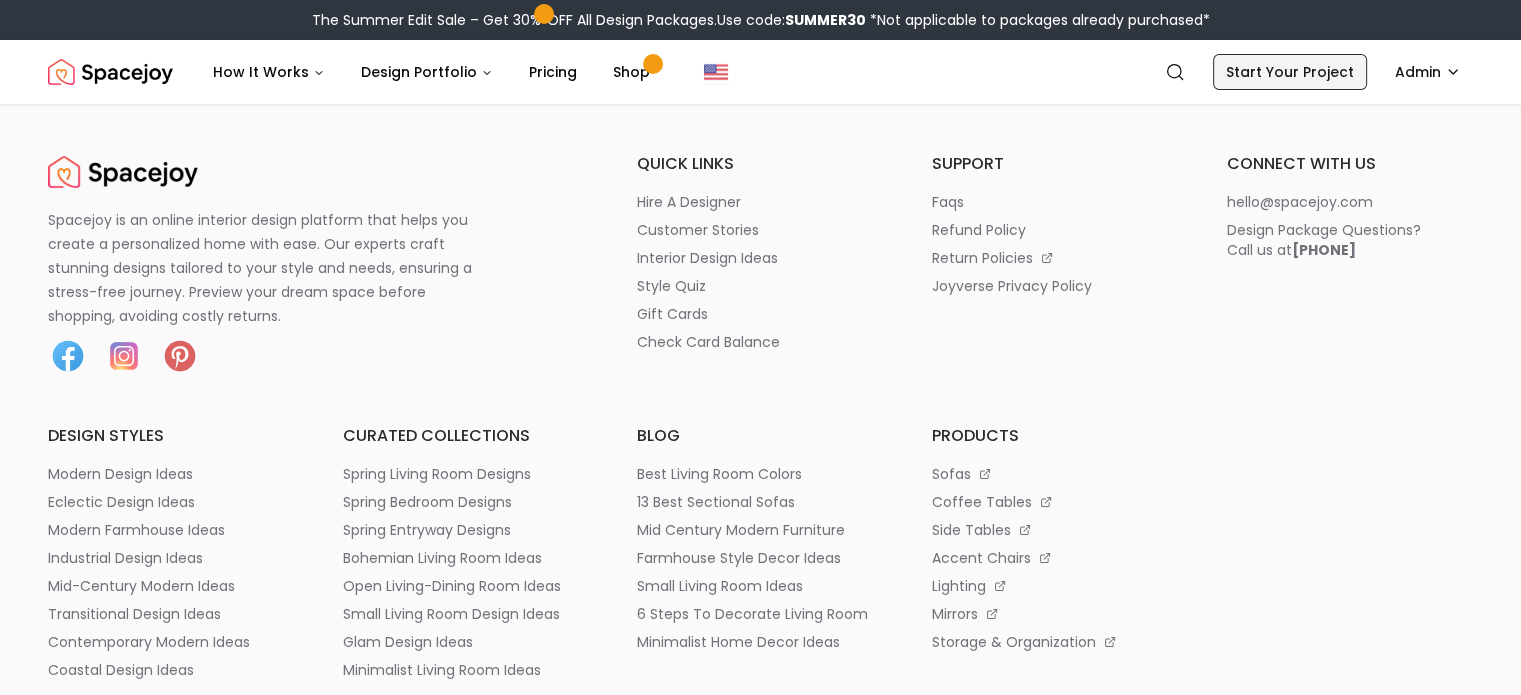 click on "Start Your Project" at bounding box center (1290, 72) 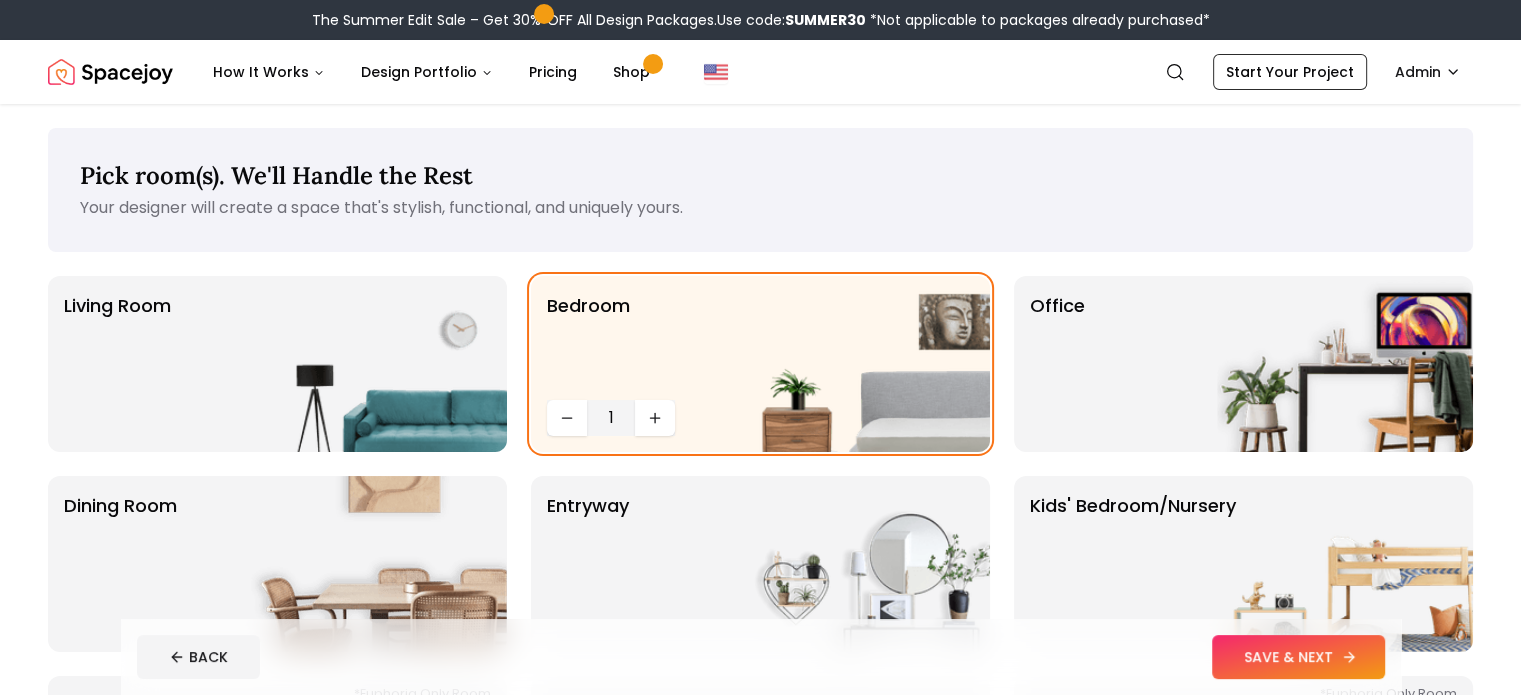 click 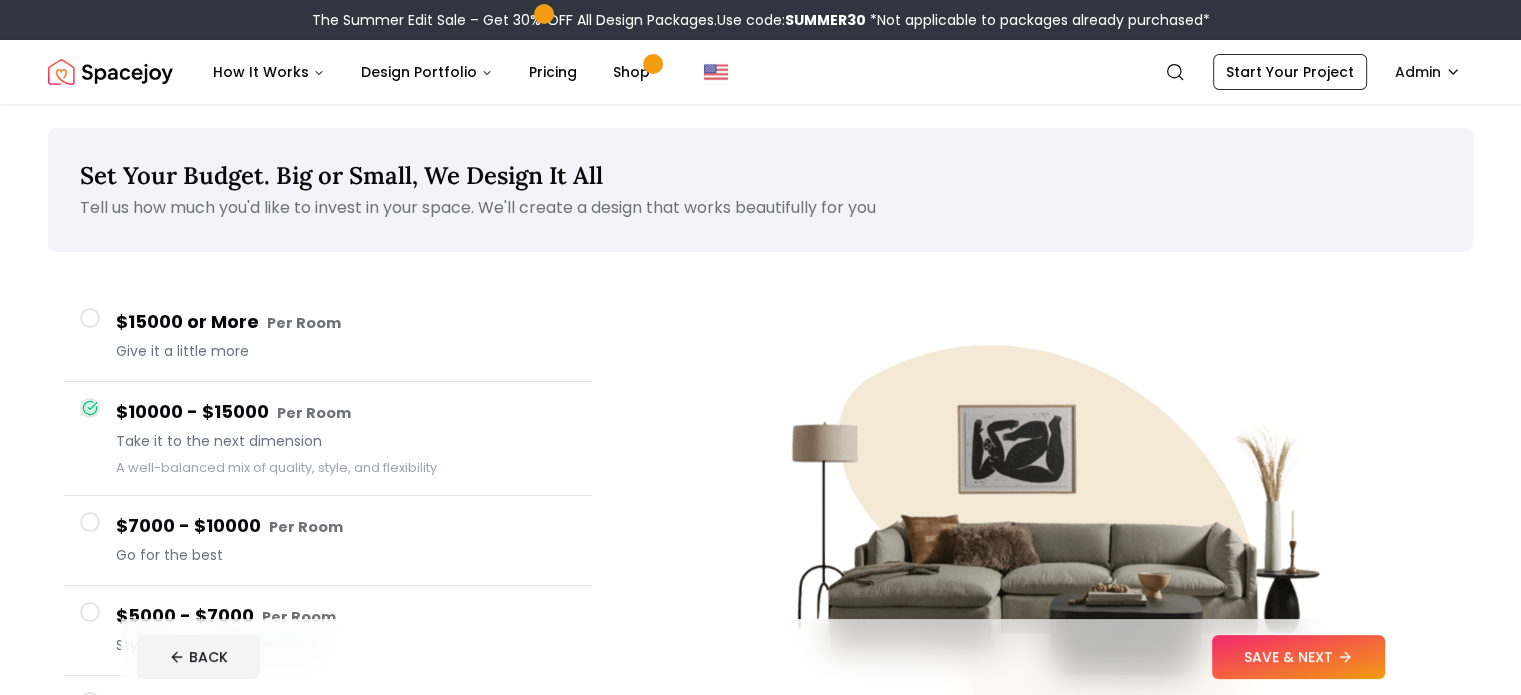 click 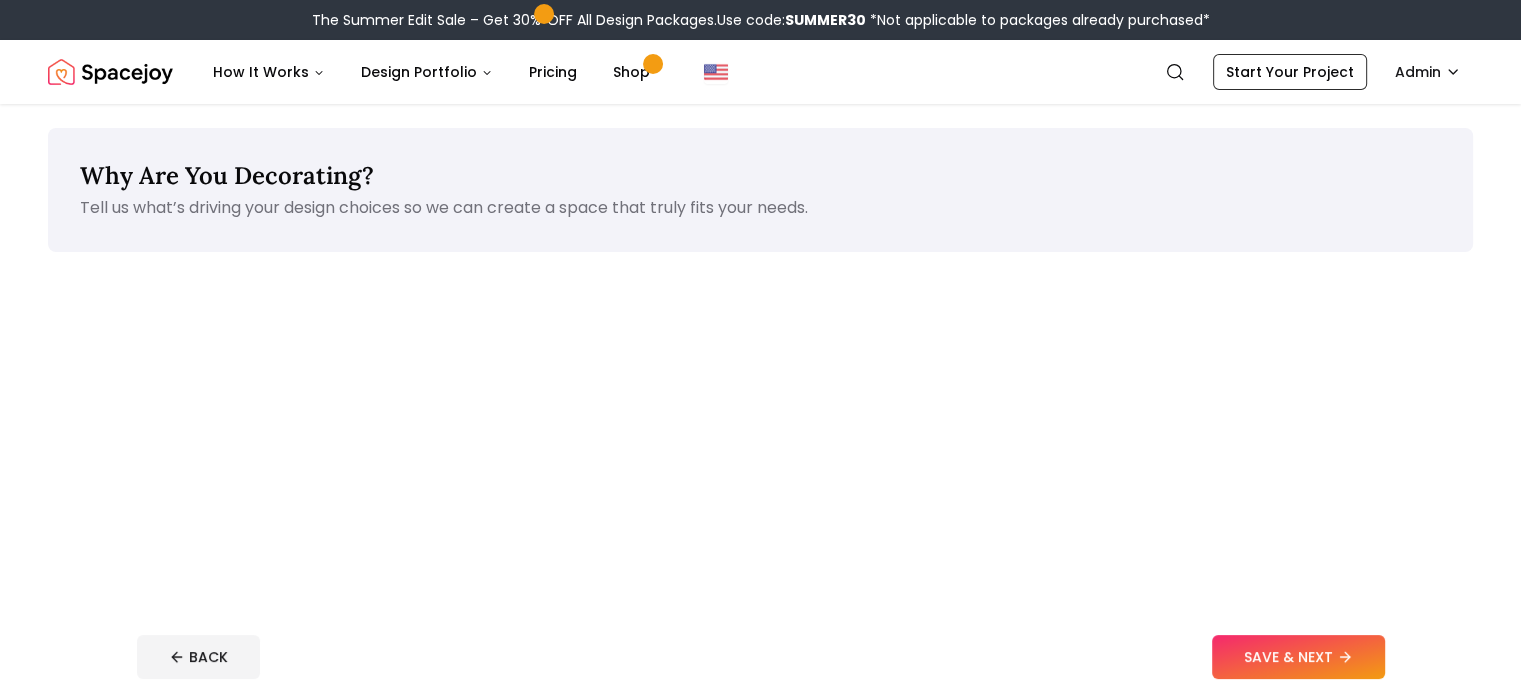 click 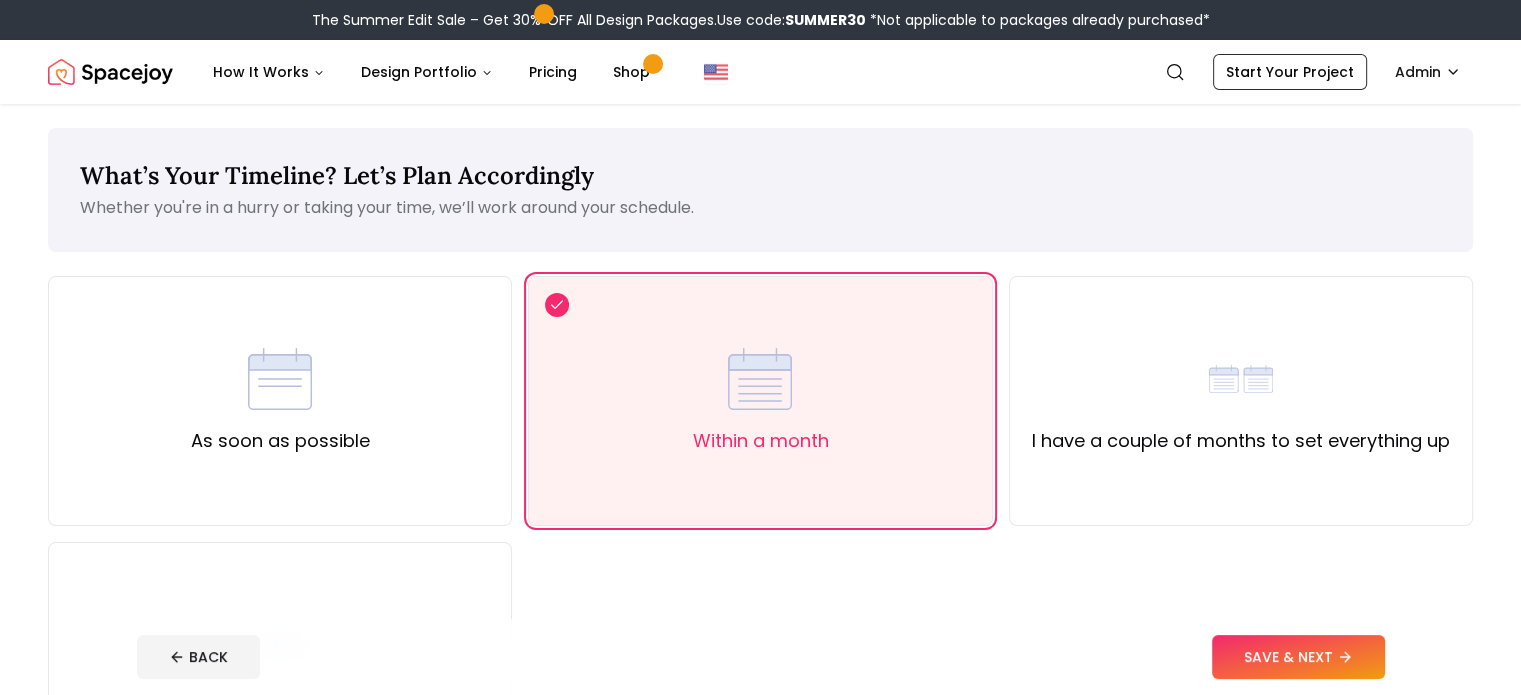 click on "BACK SAVE & NEXT" at bounding box center [761, 657] 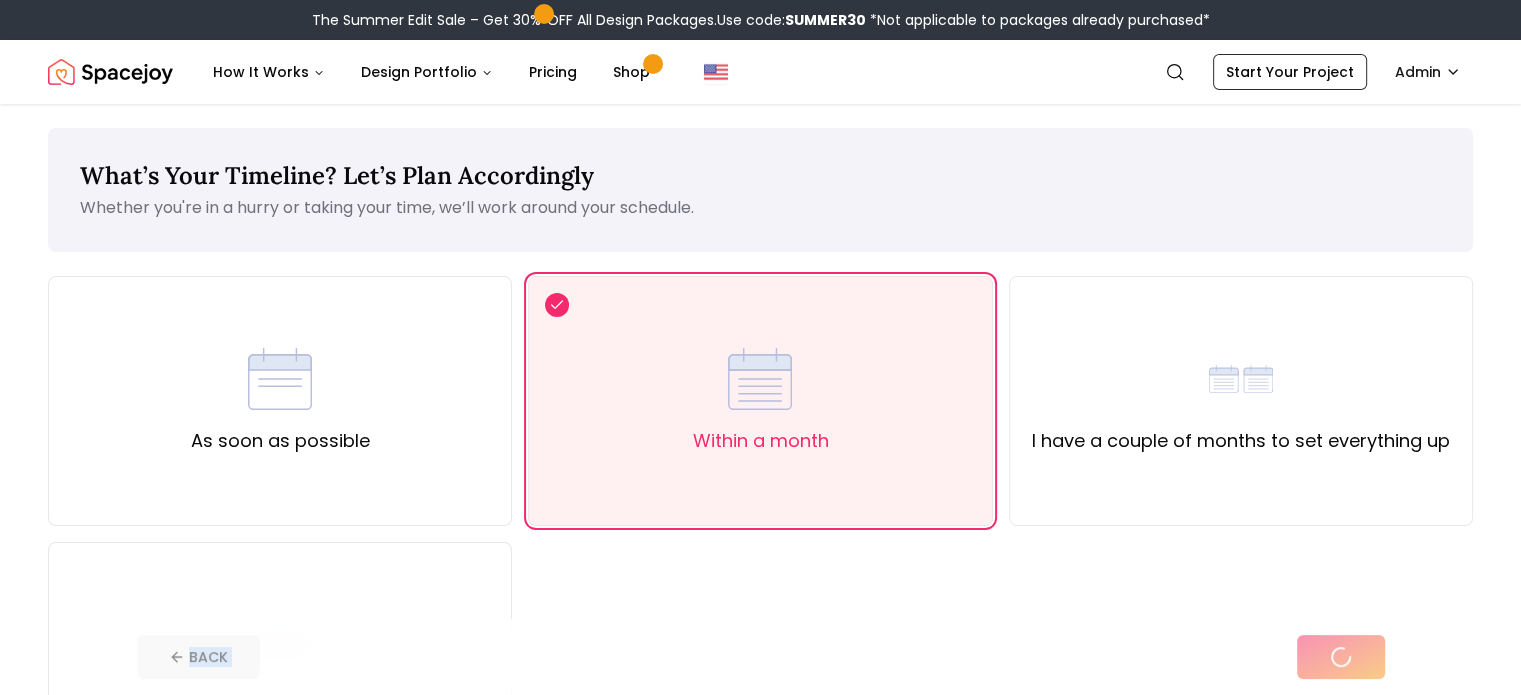 click on "BACK" at bounding box center (761, 657) 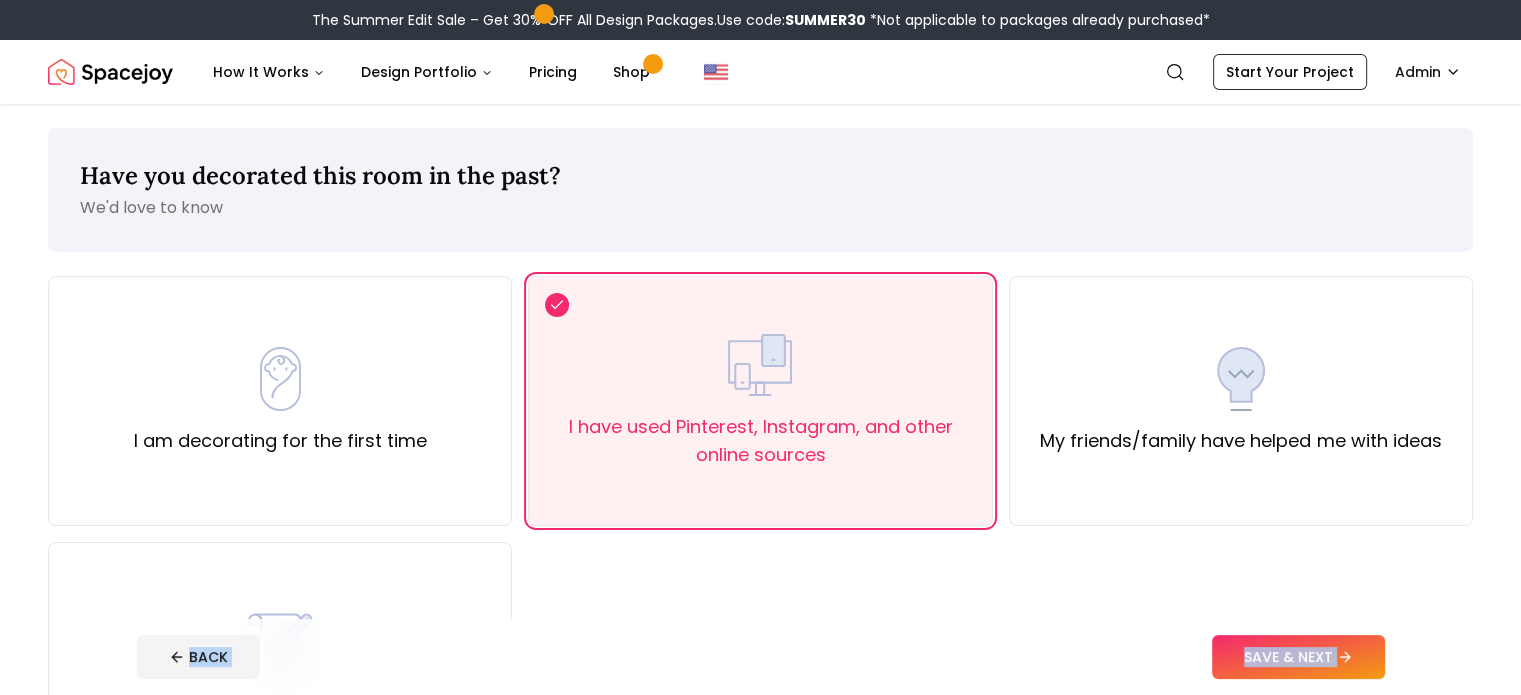 click 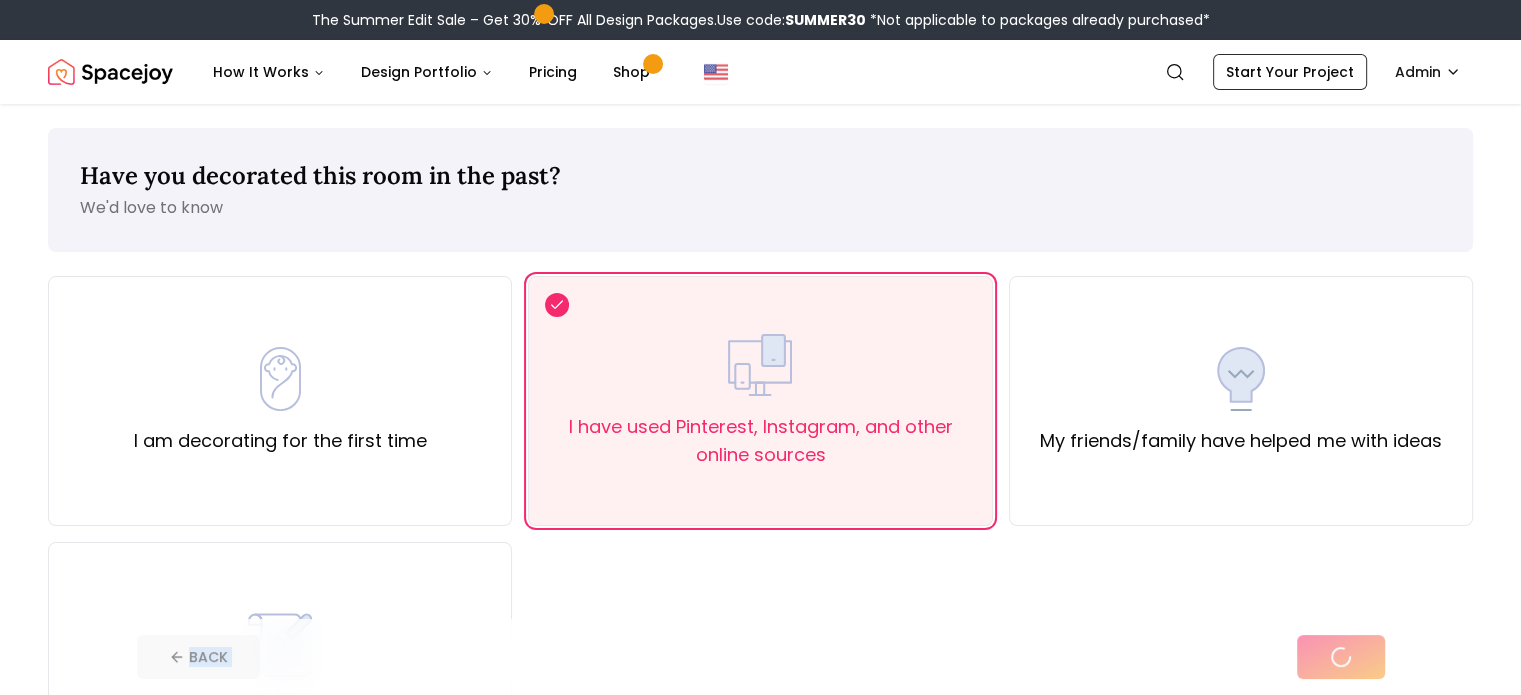 click on "BACK" at bounding box center (761, 657) 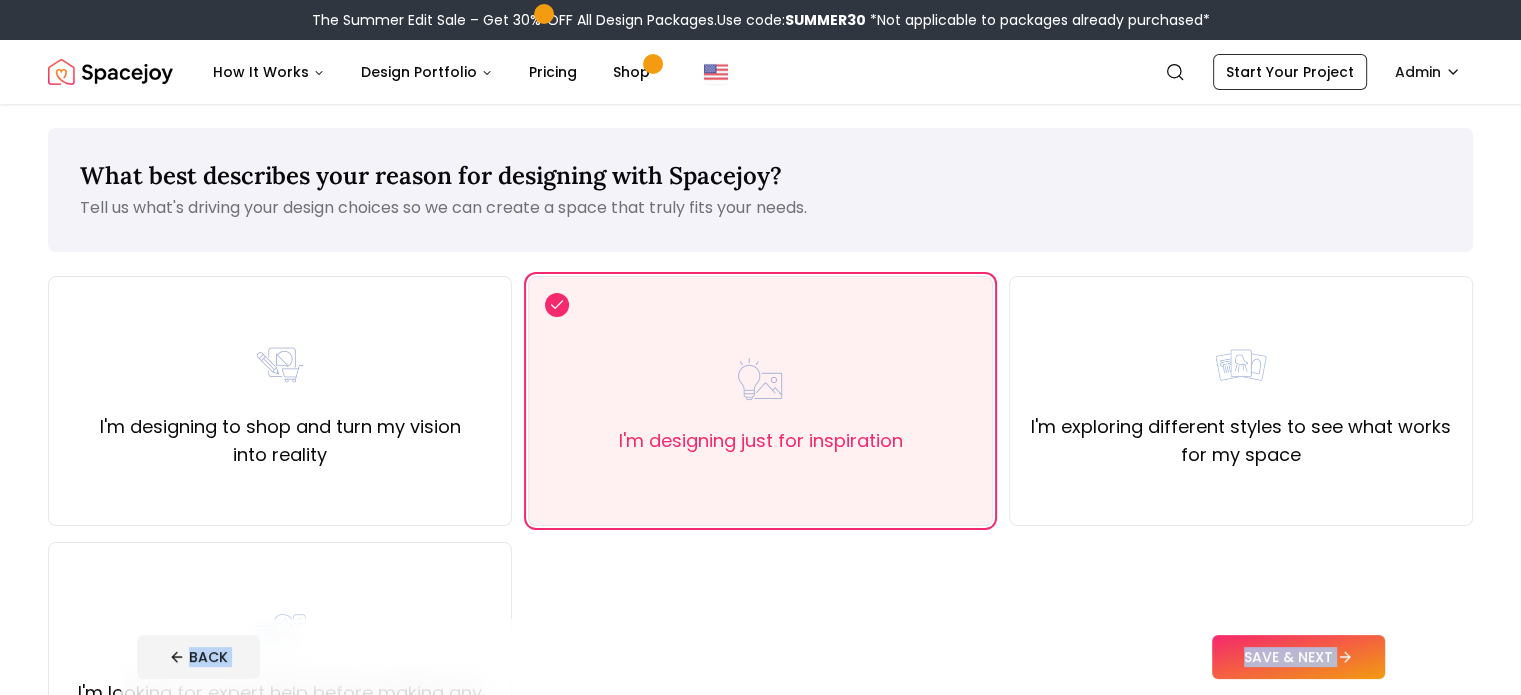 click on "BACK SAVE & NEXT" at bounding box center [761, 657] 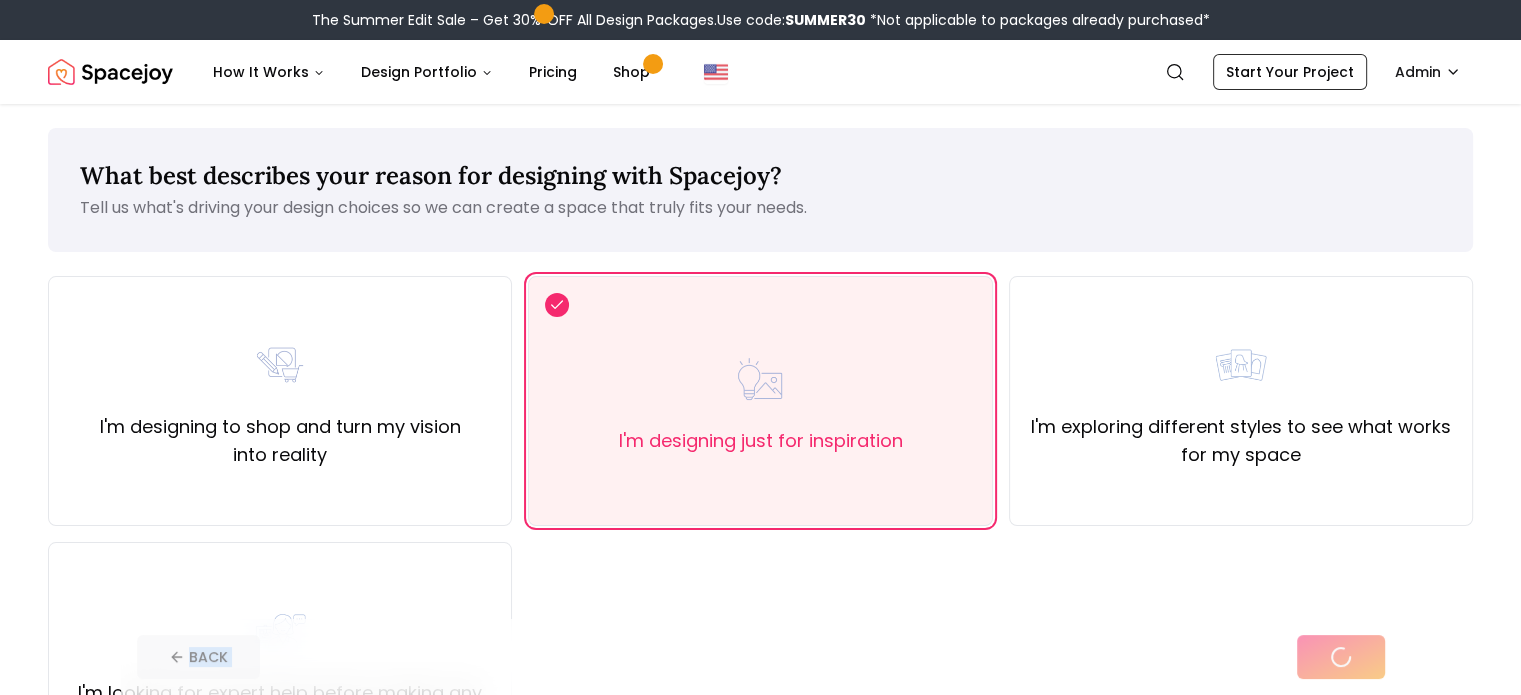 click on "BACK" at bounding box center [761, 657] 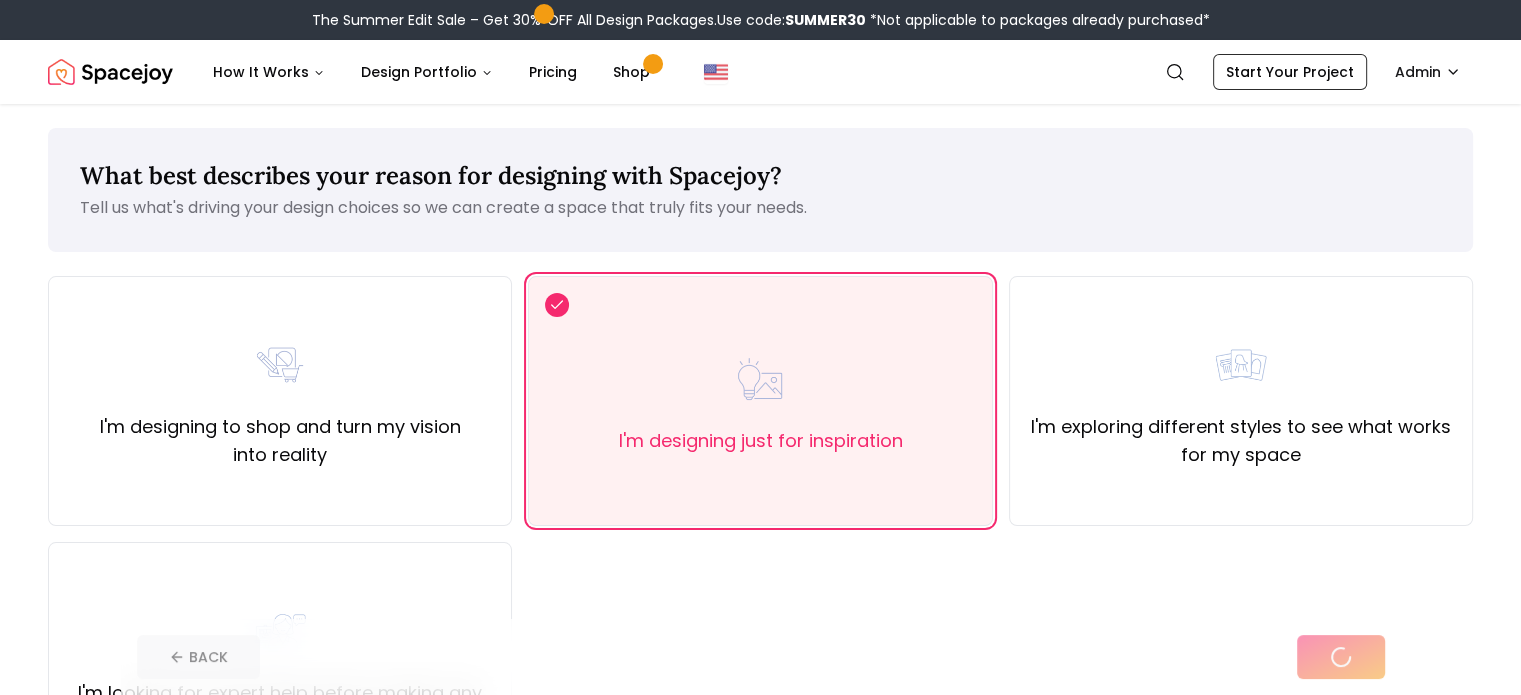 click on "BACK" at bounding box center (761, 657) 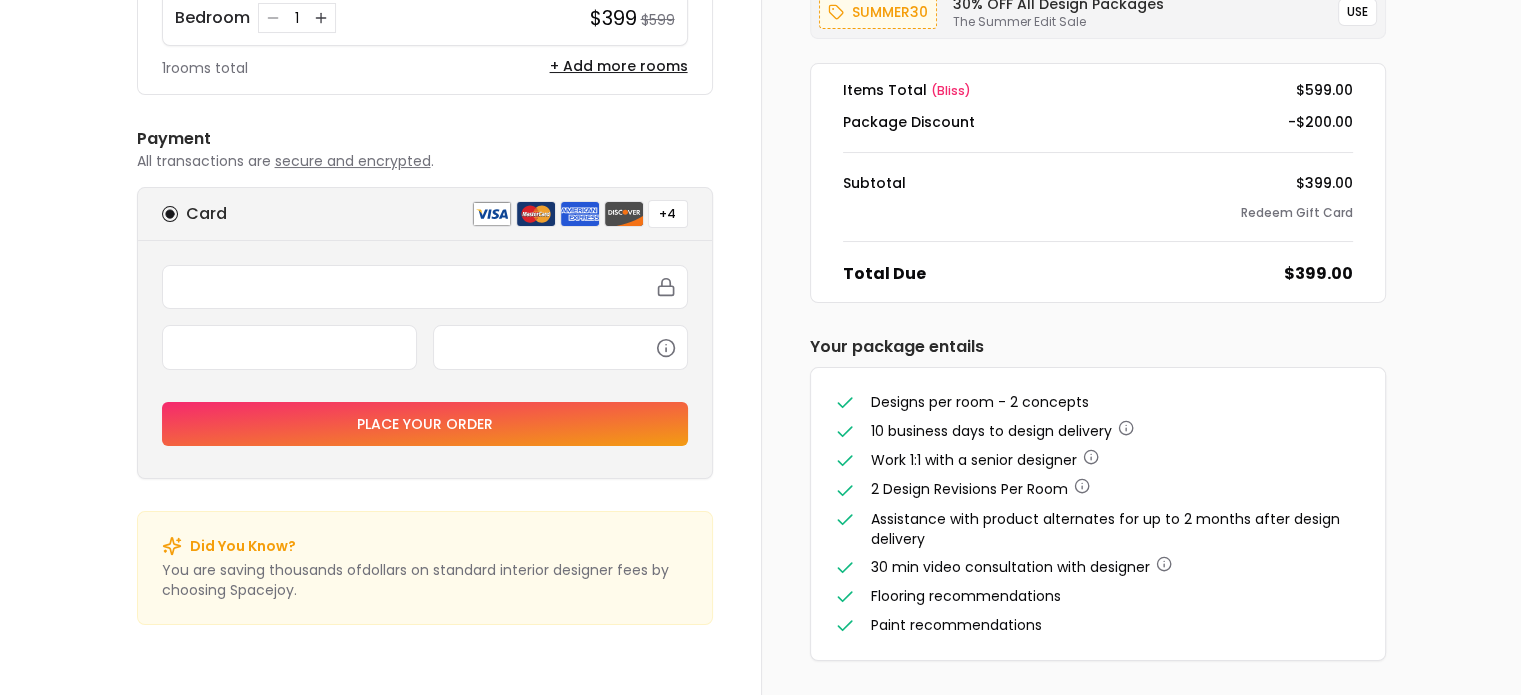 scroll, scrollTop: 0, scrollLeft: 0, axis: both 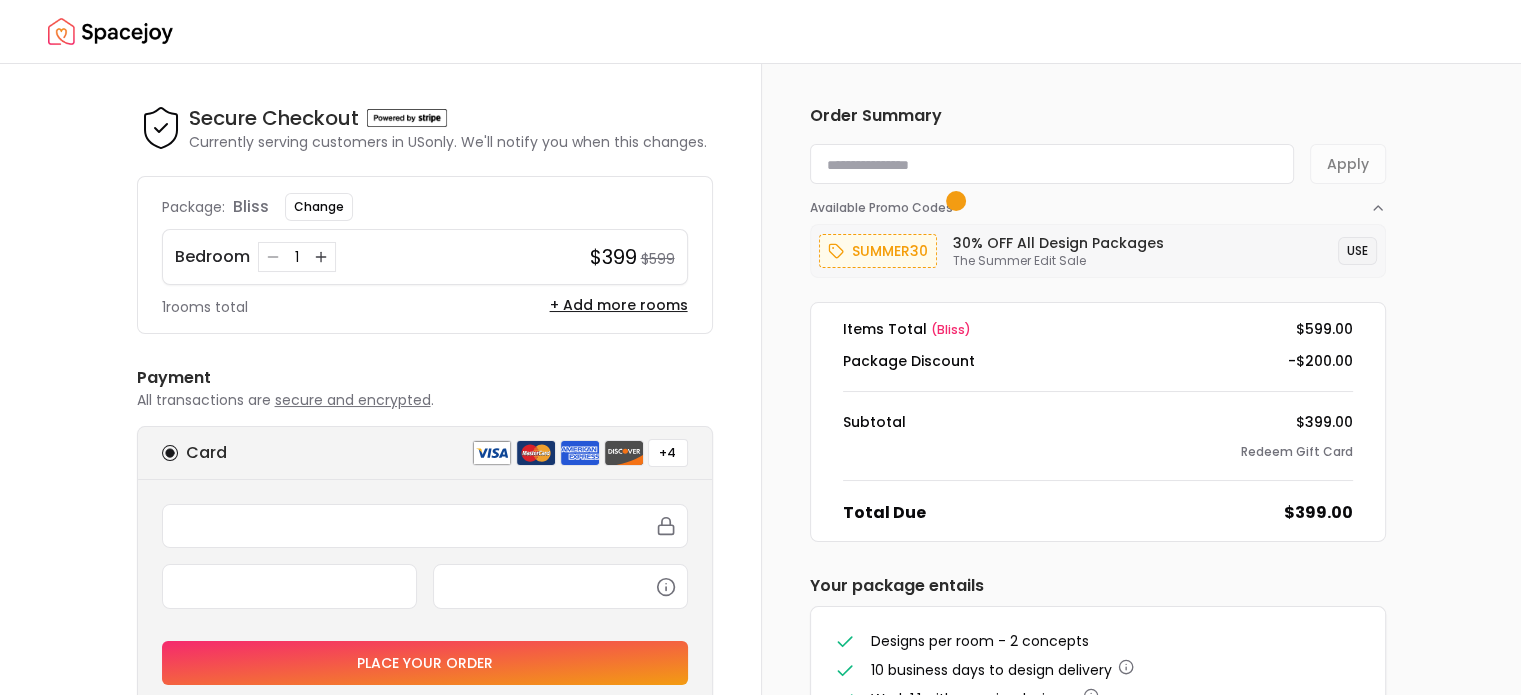 click on "USE" at bounding box center [1357, 251] 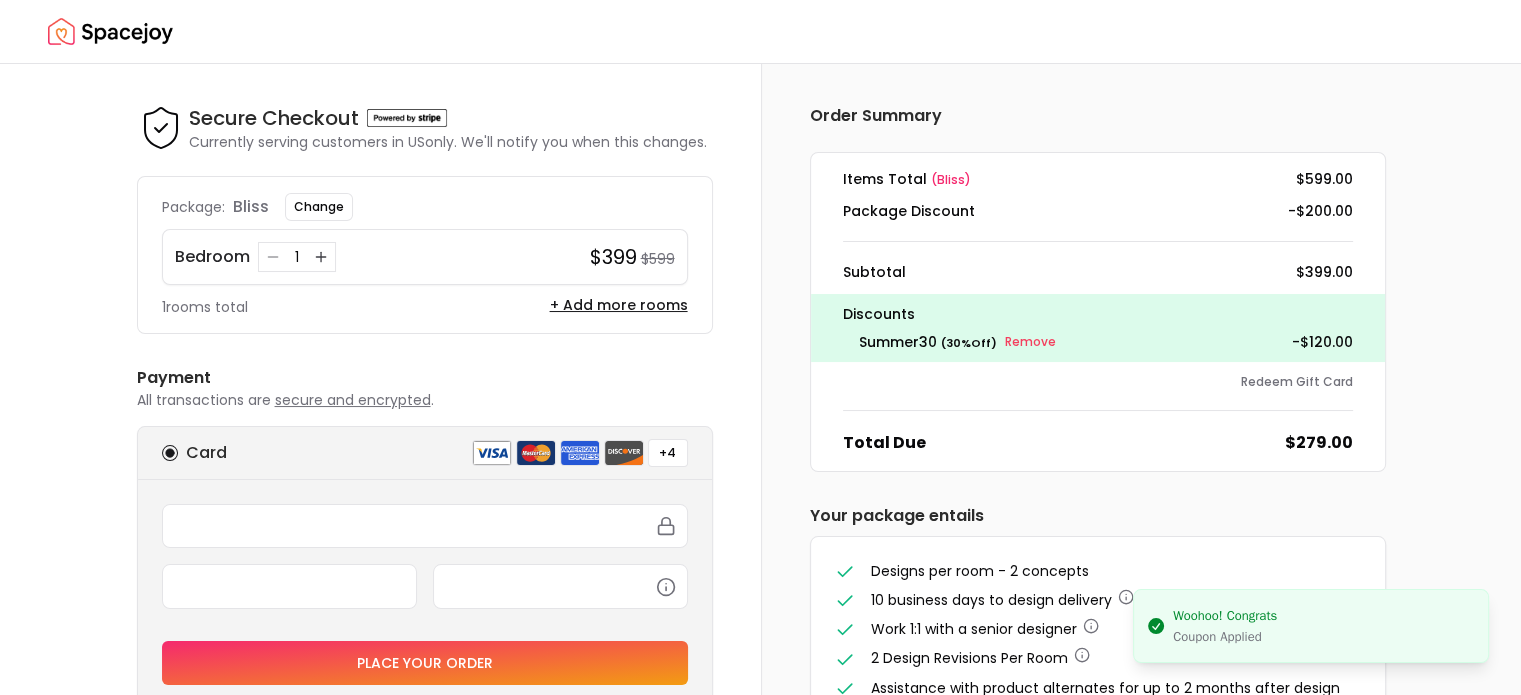 click at bounding box center (110, 32) 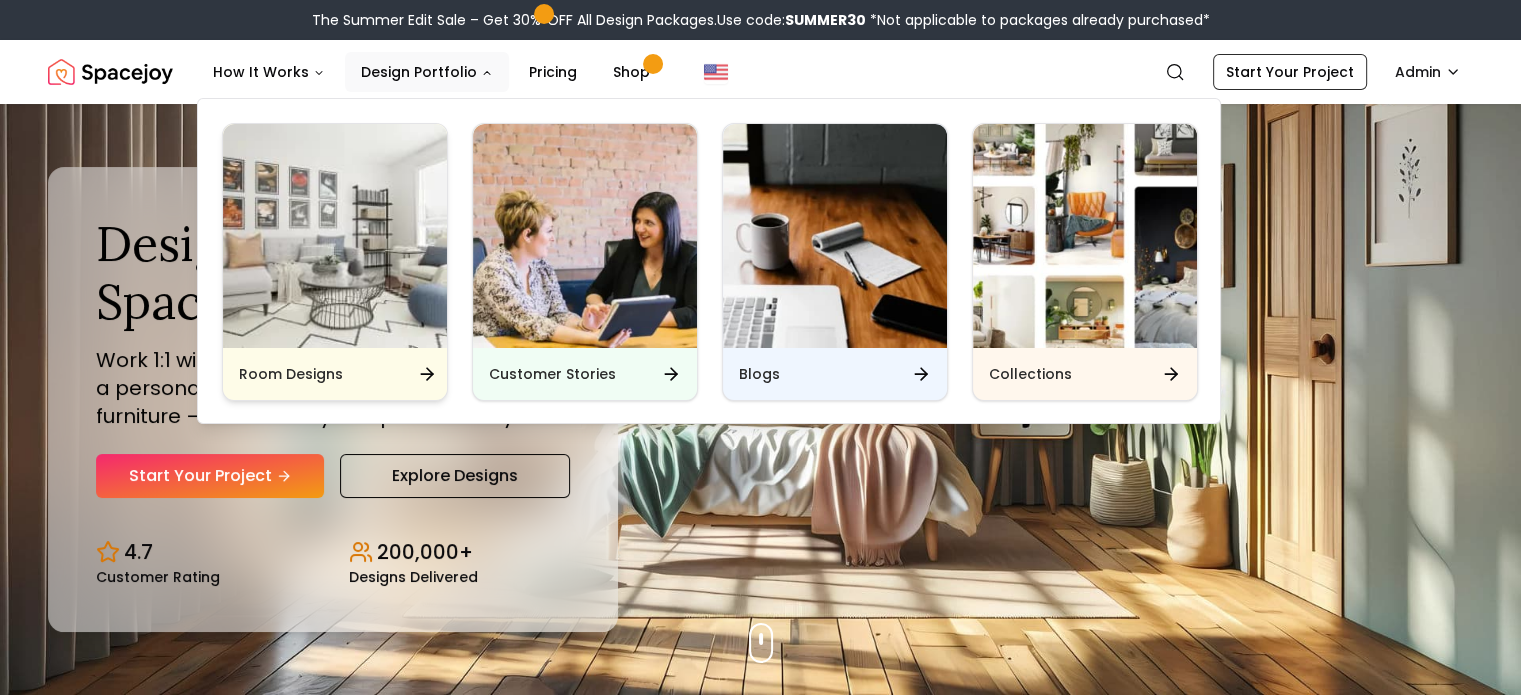 click 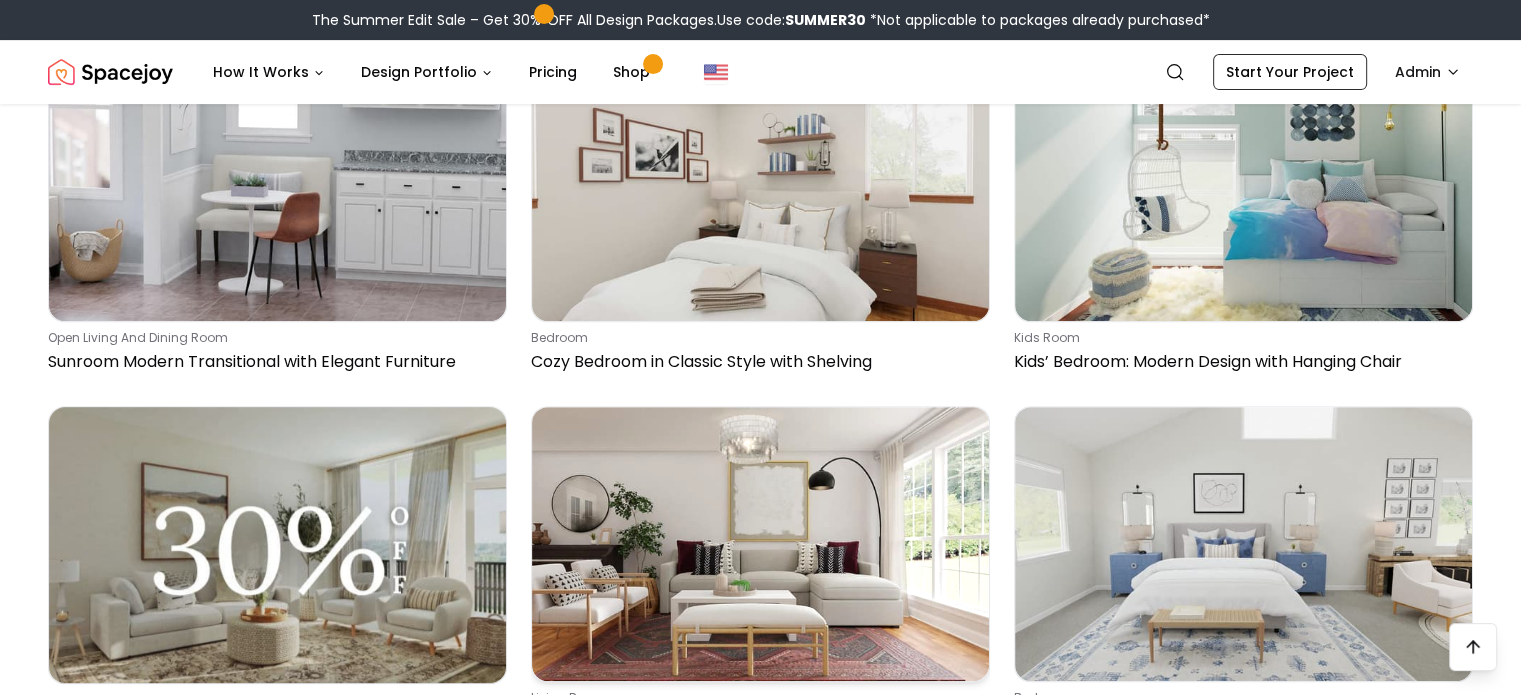 scroll, scrollTop: 804, scrollLeft: 0, axis: vertical 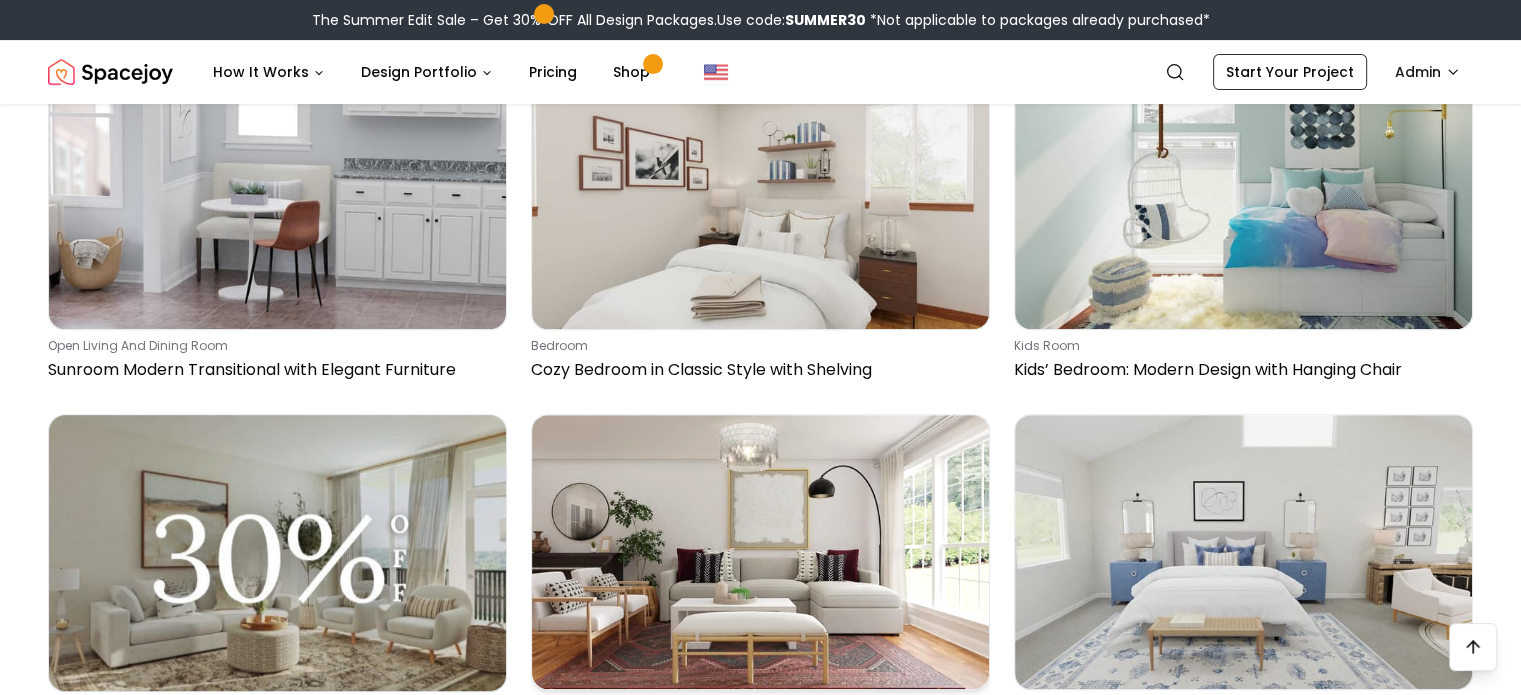 click at bounding box center [760, 552] 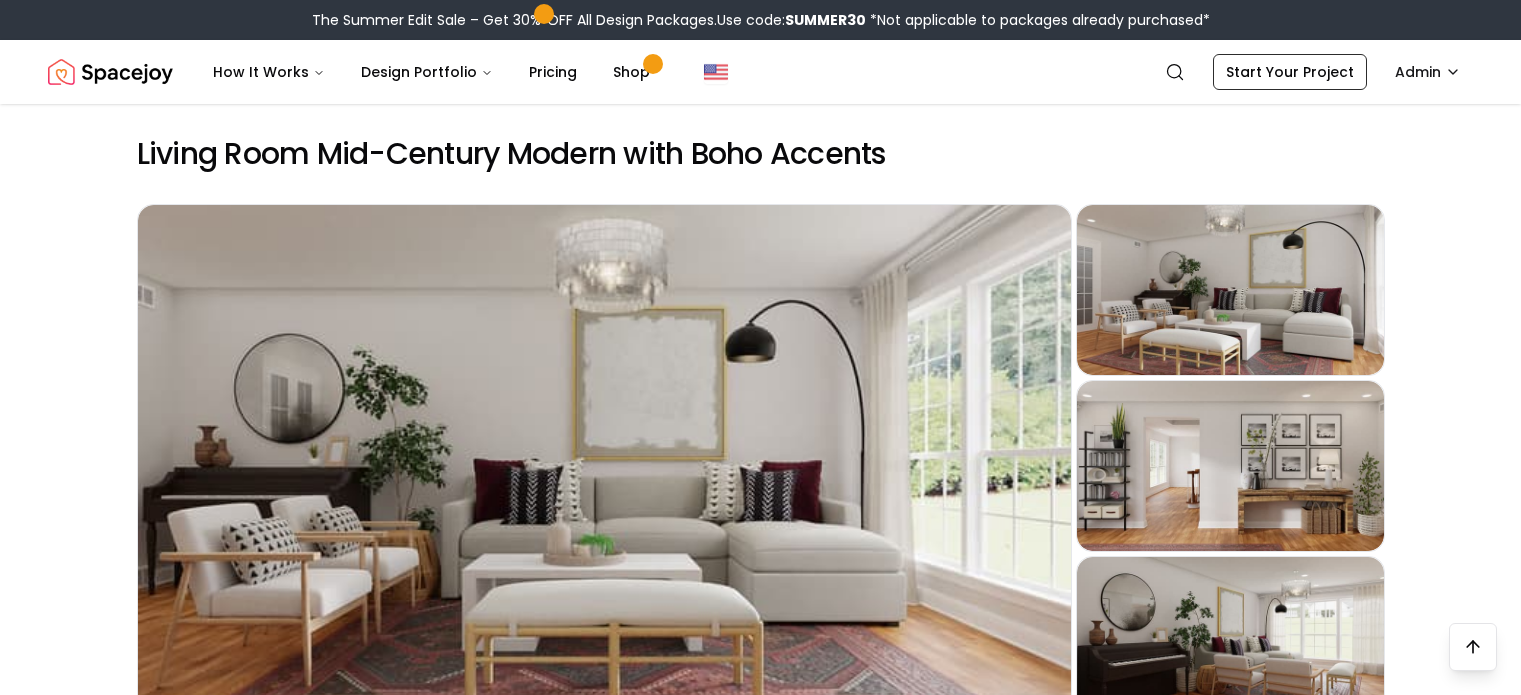 scroll, scrollTop: 1444, scrollLeft: 0, axis: vertical 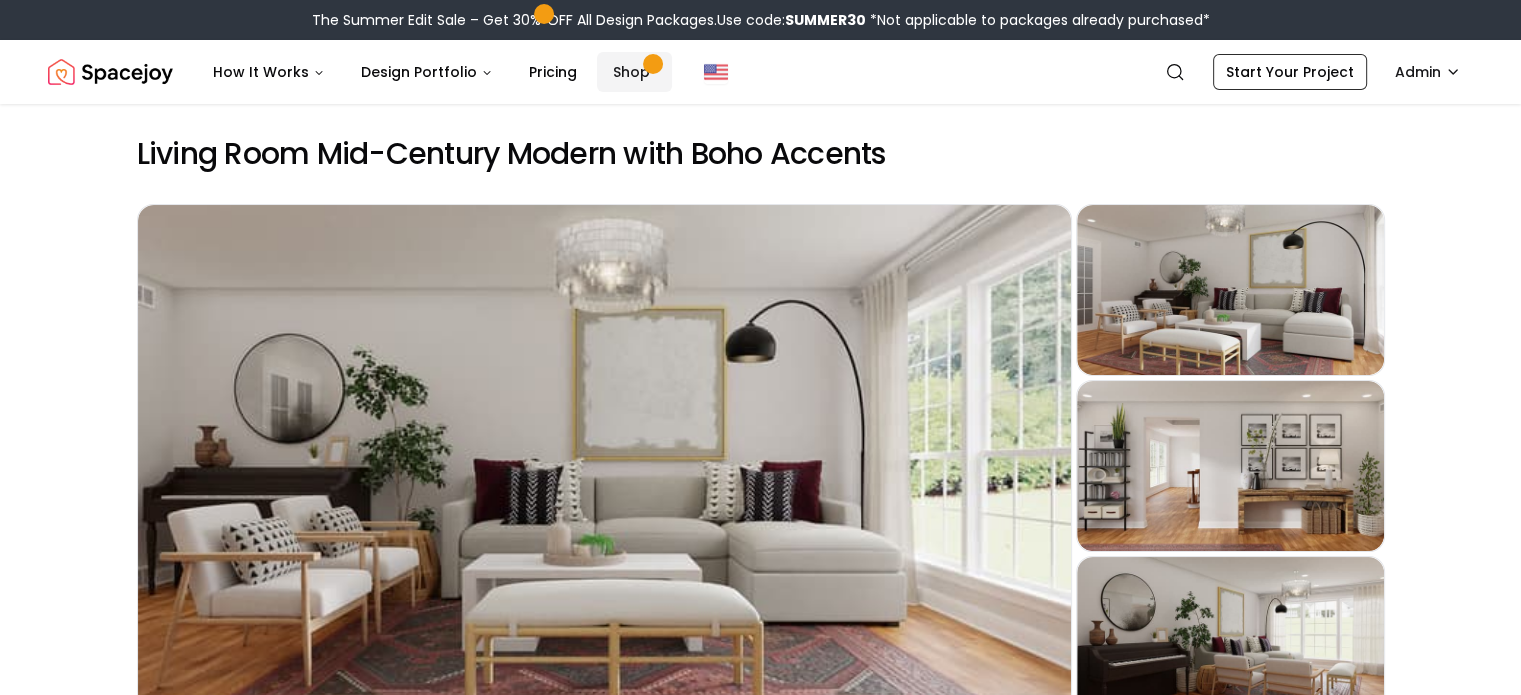 click on "Shop" at bounding box center [634, 72] 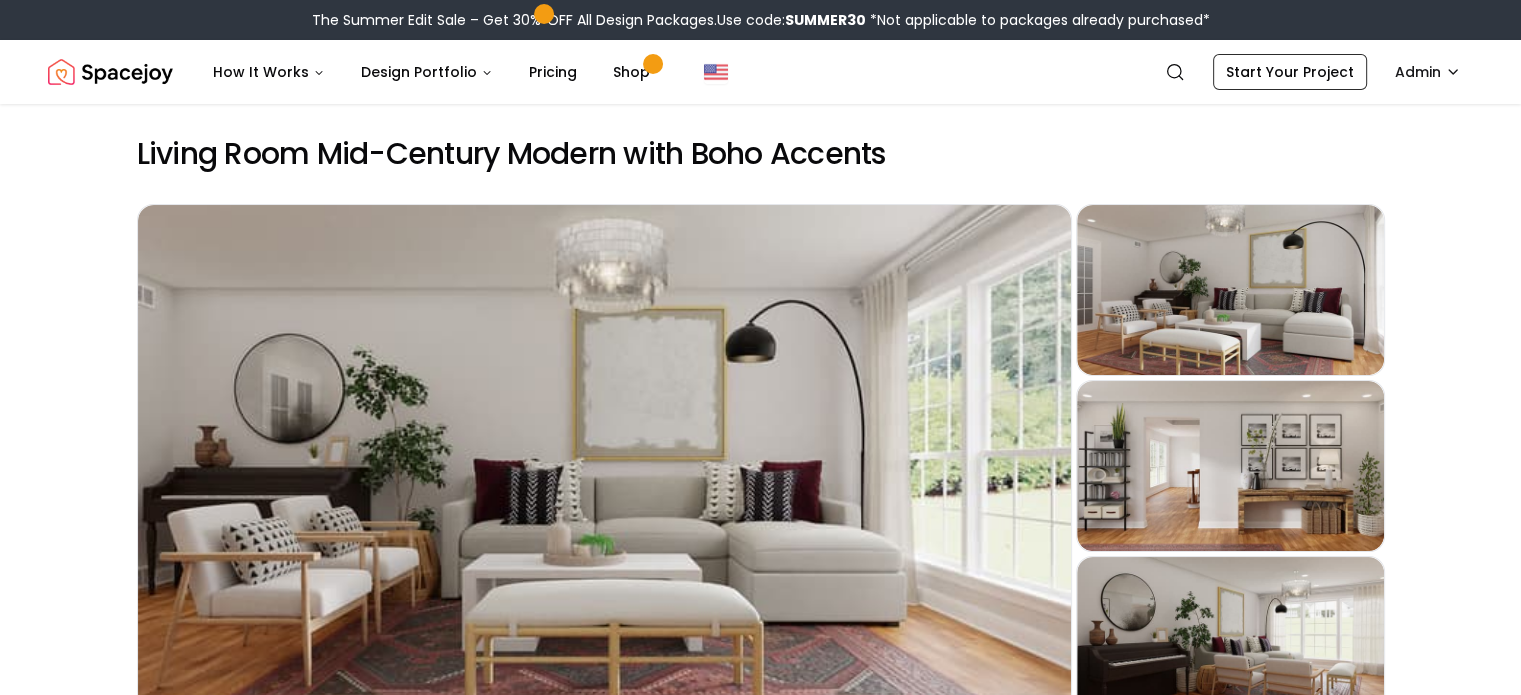 click at bounding box center [110, 72] 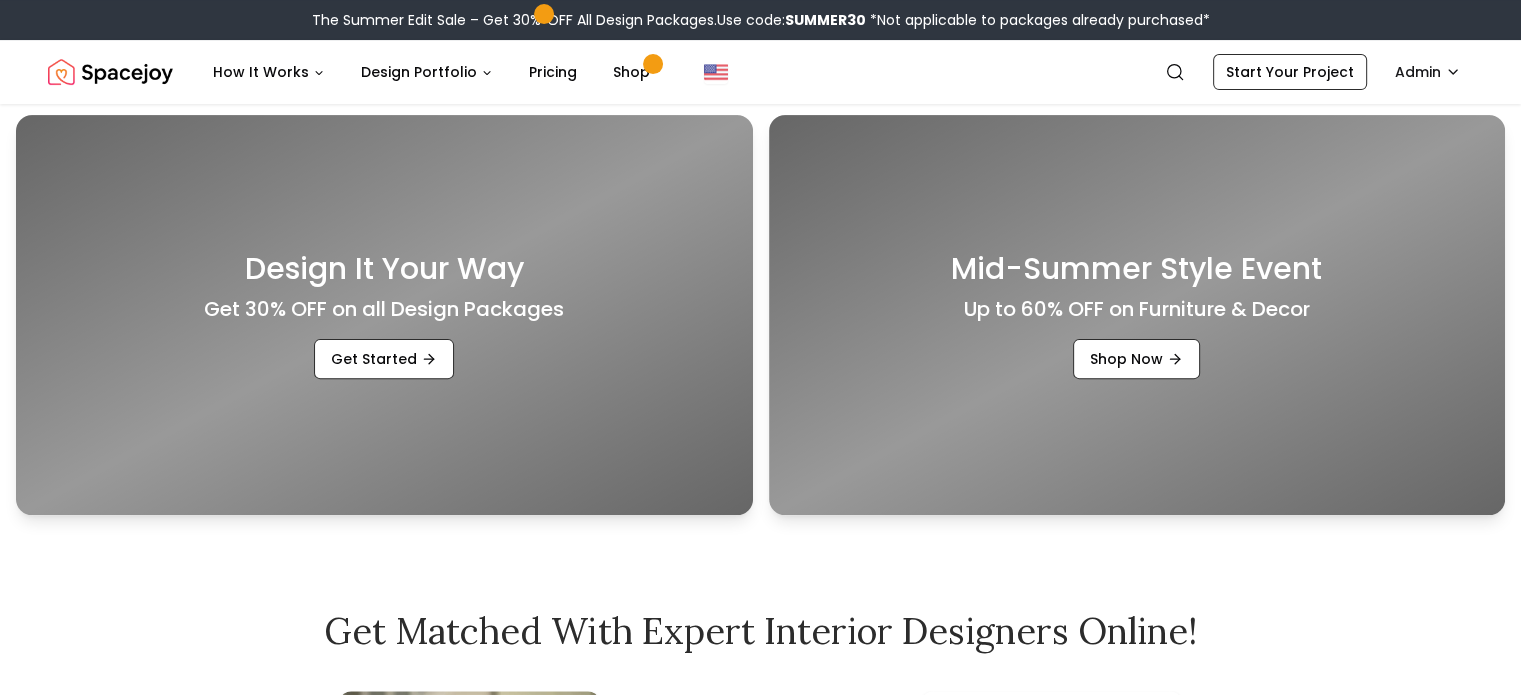 scroll, scrollTop: 0, scrollLeft: 0, axis: both 